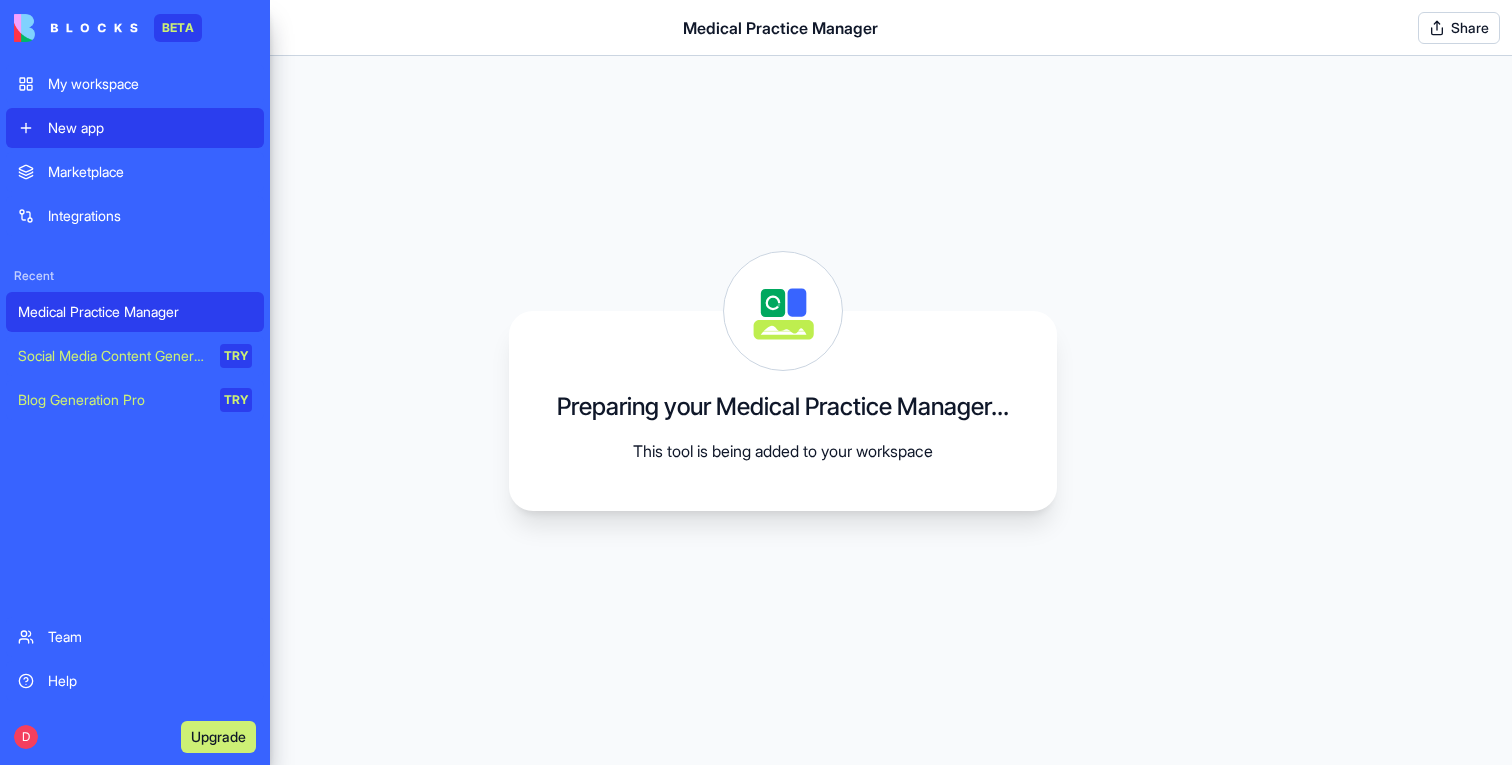 scroll, scrollTop: 0, scrollLeft: 0, axis: both 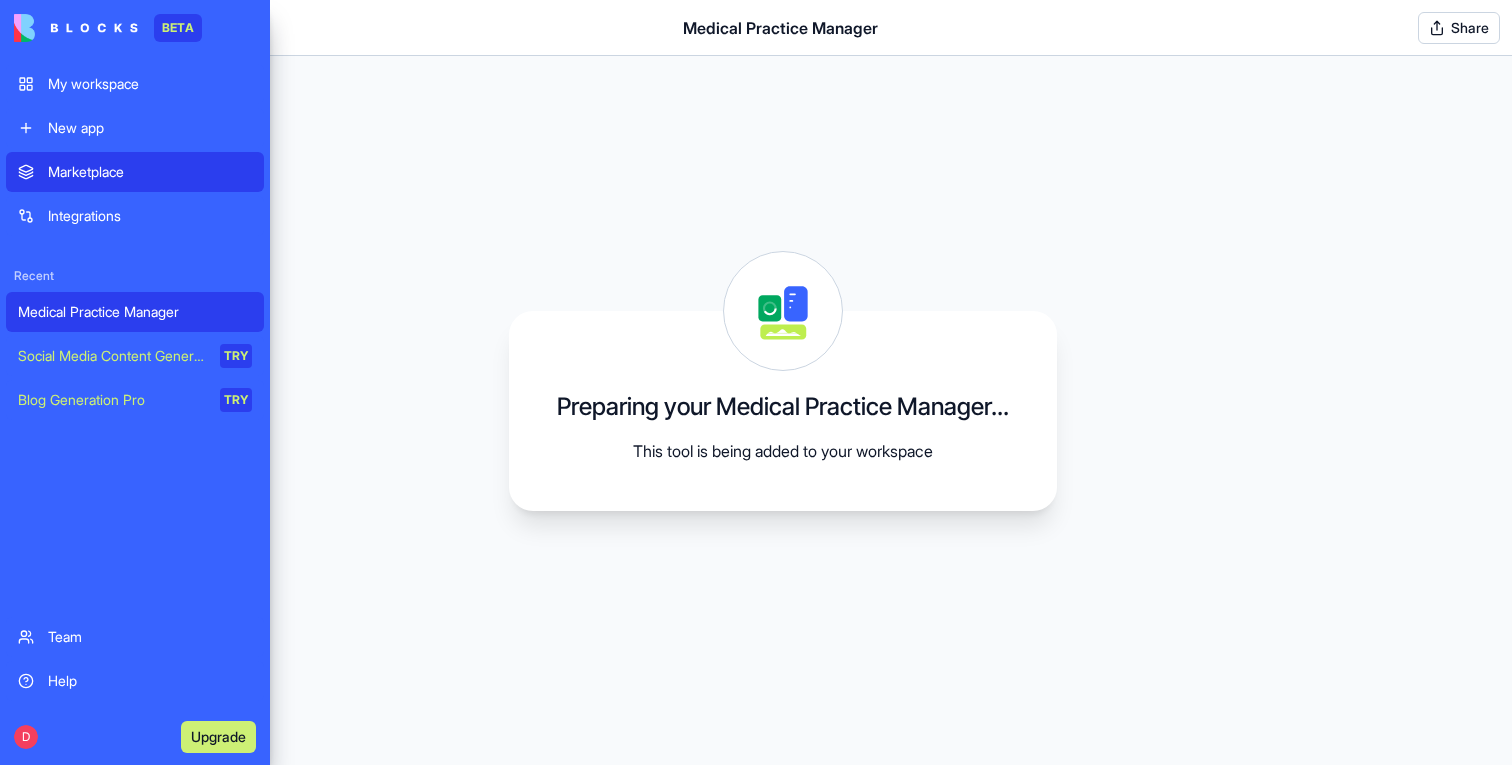 click on "Marketplace" at bounding box center (135, 172) 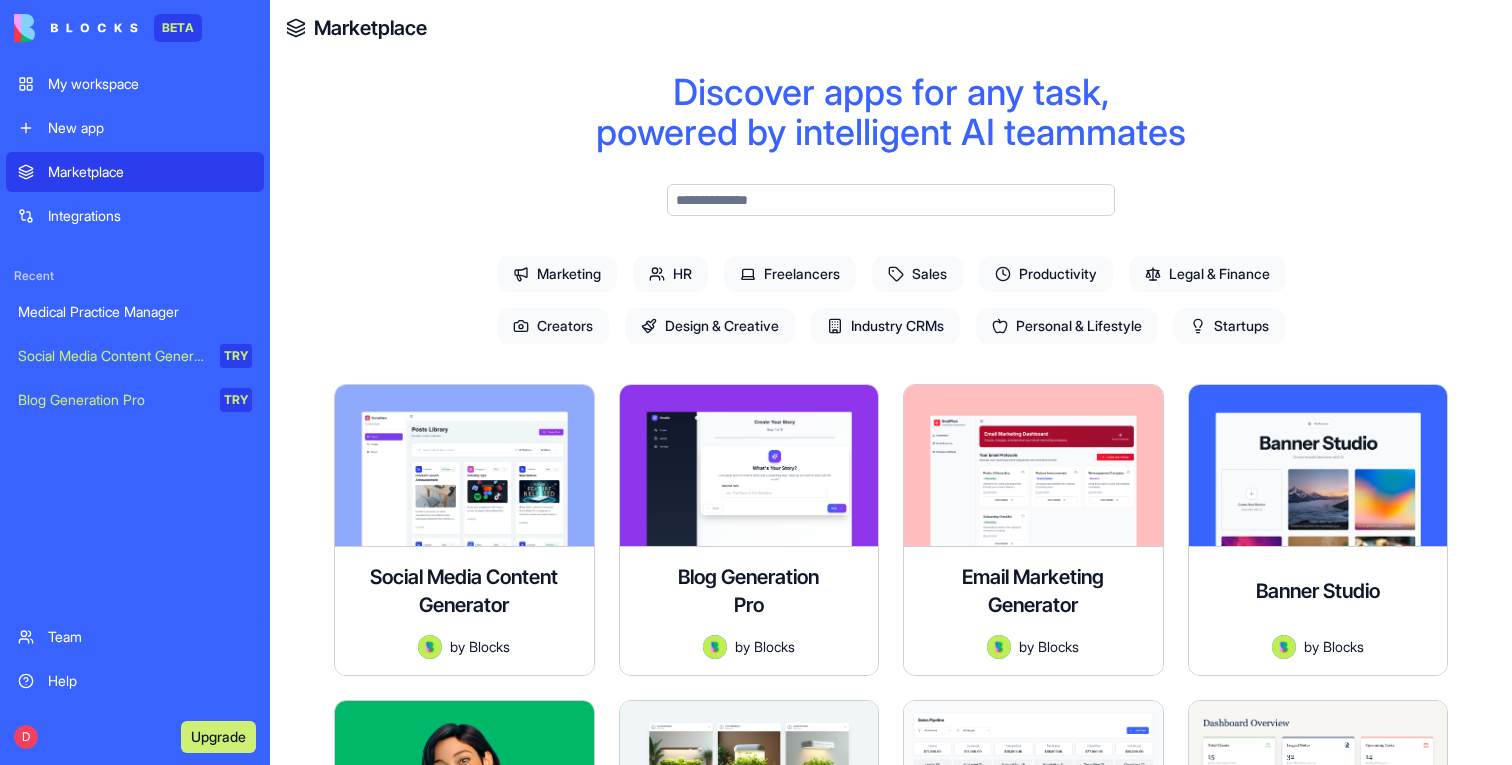 click at bounding box center [891, 200] 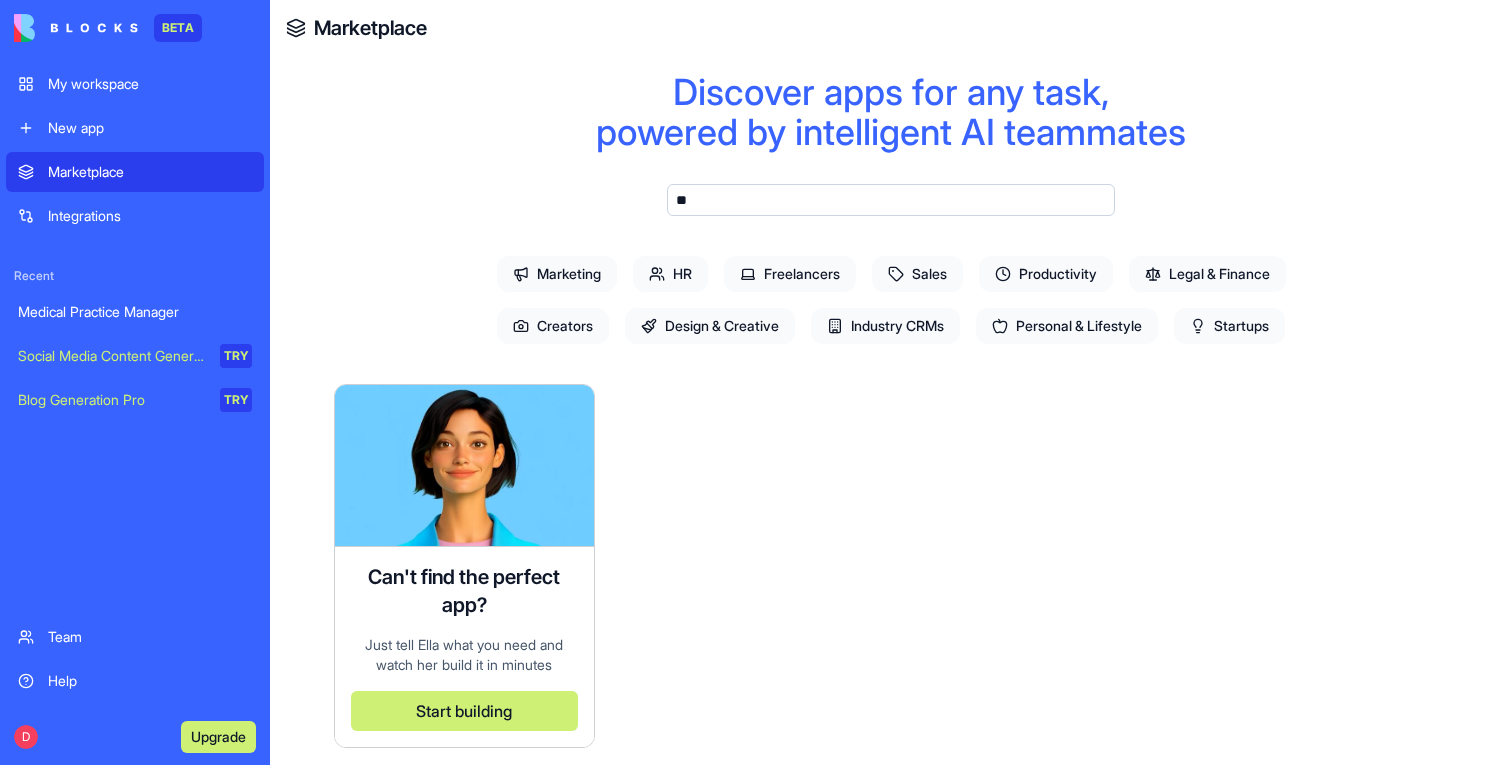 type on "*" 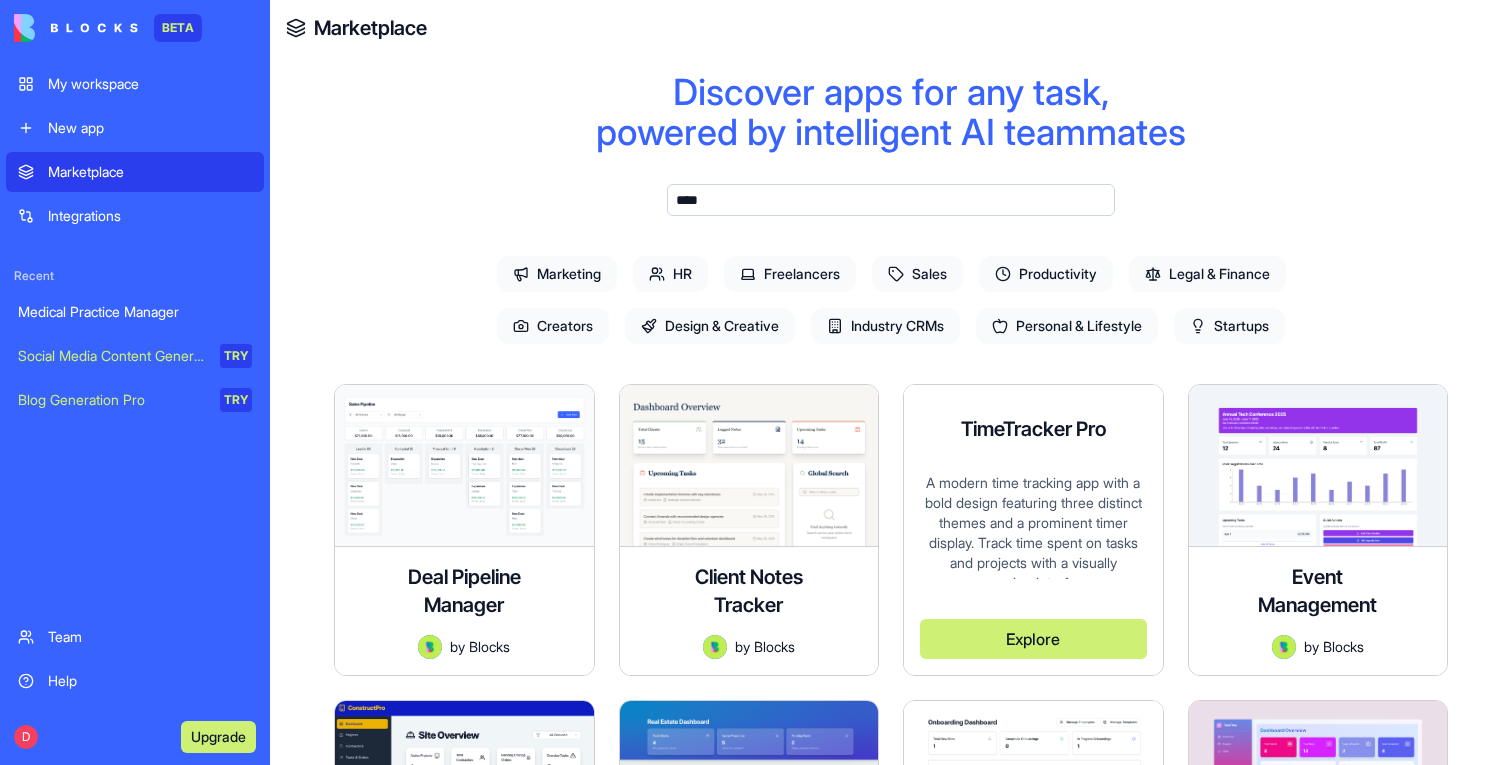 type on "****" 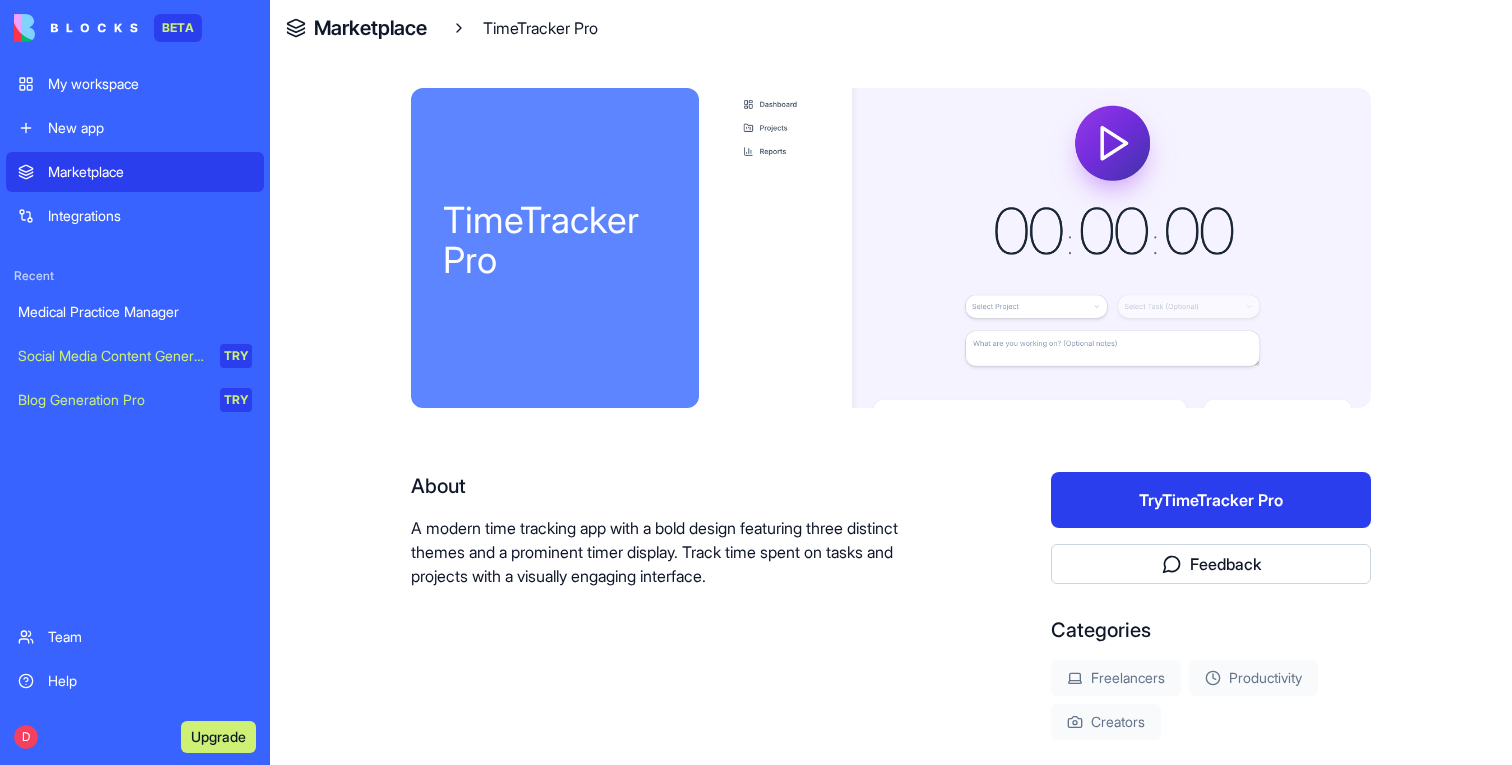 click on "Try  TimeTracker Pro" at bounding box center [1211, 500] 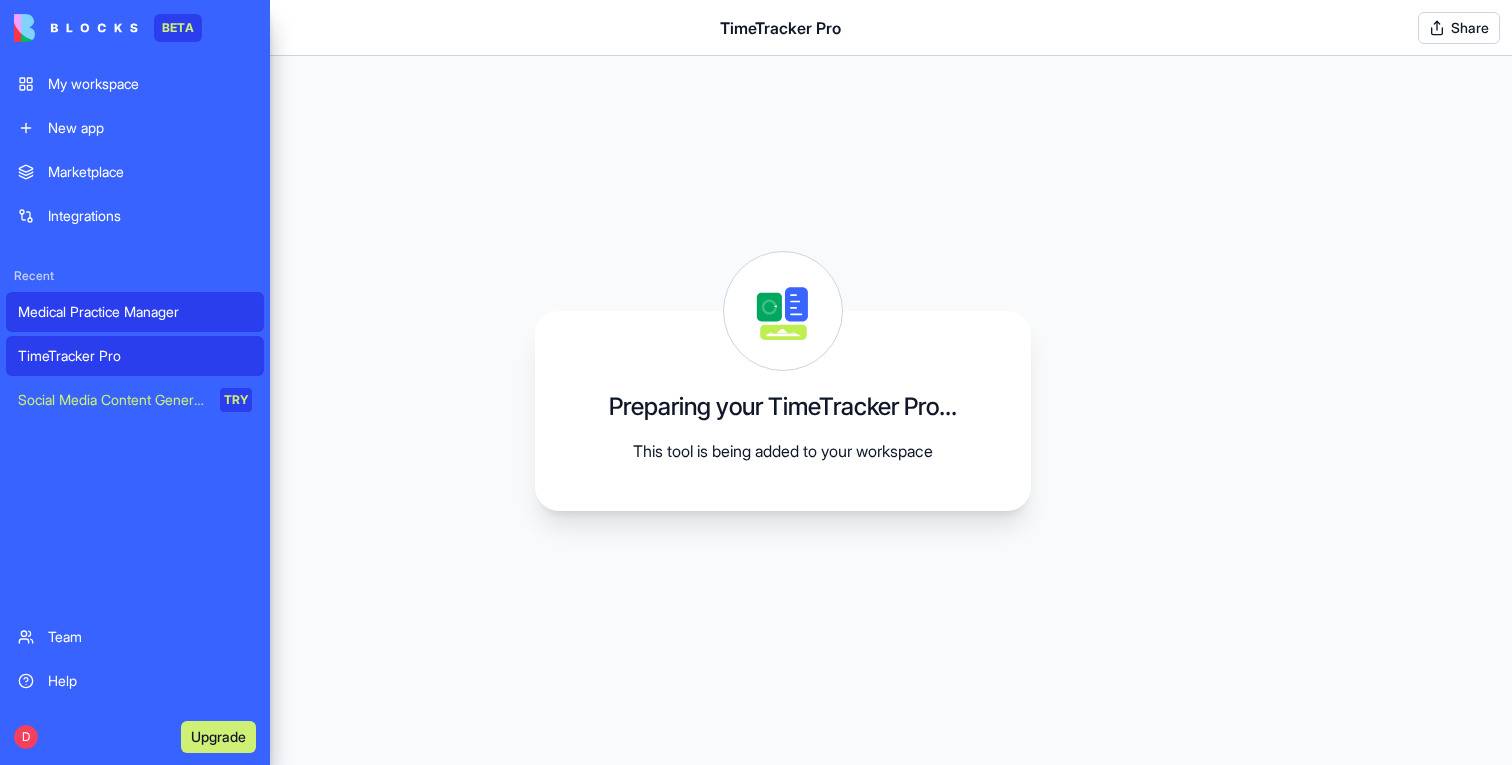click on "Medical Practice Manager" at bounding box center [135, 312] 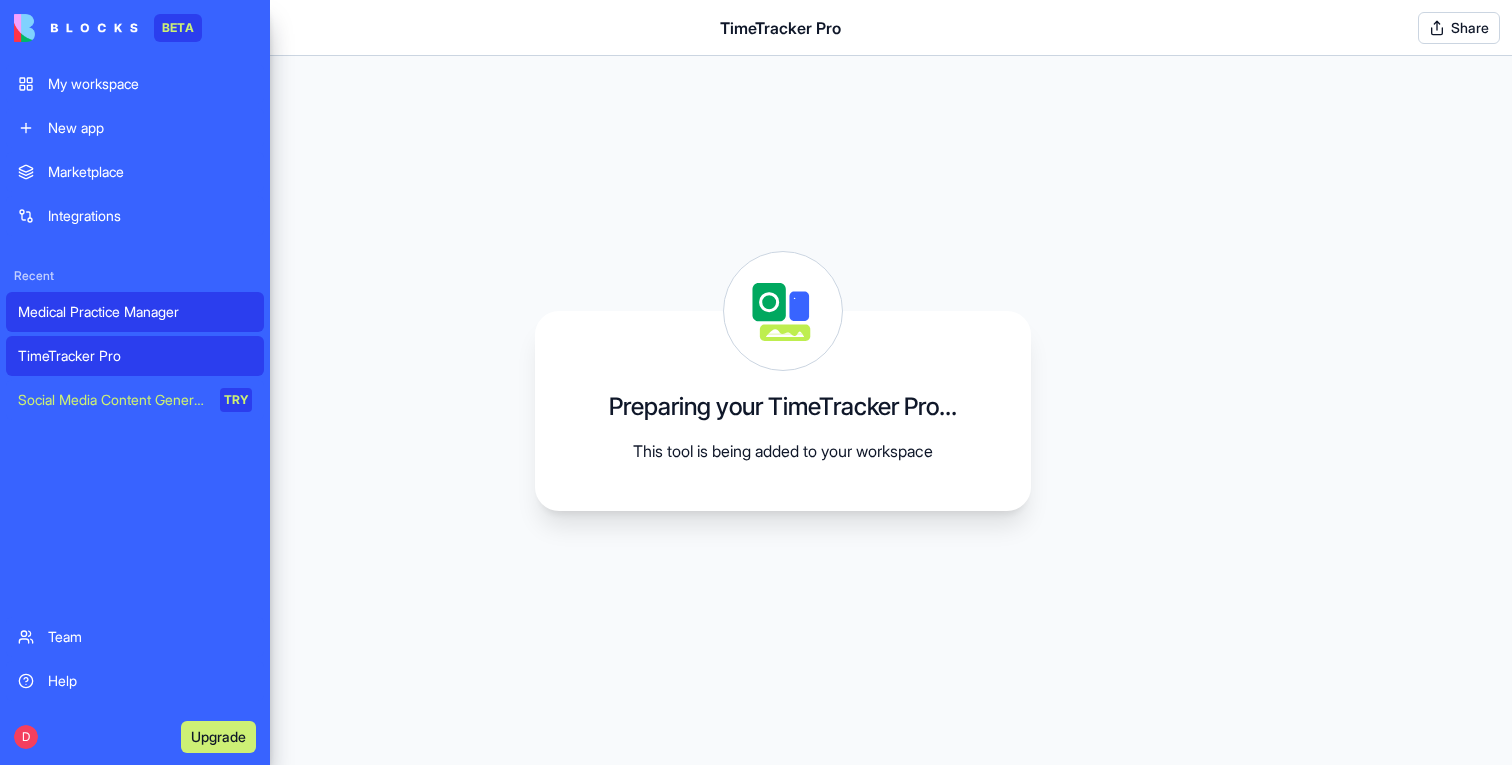 type 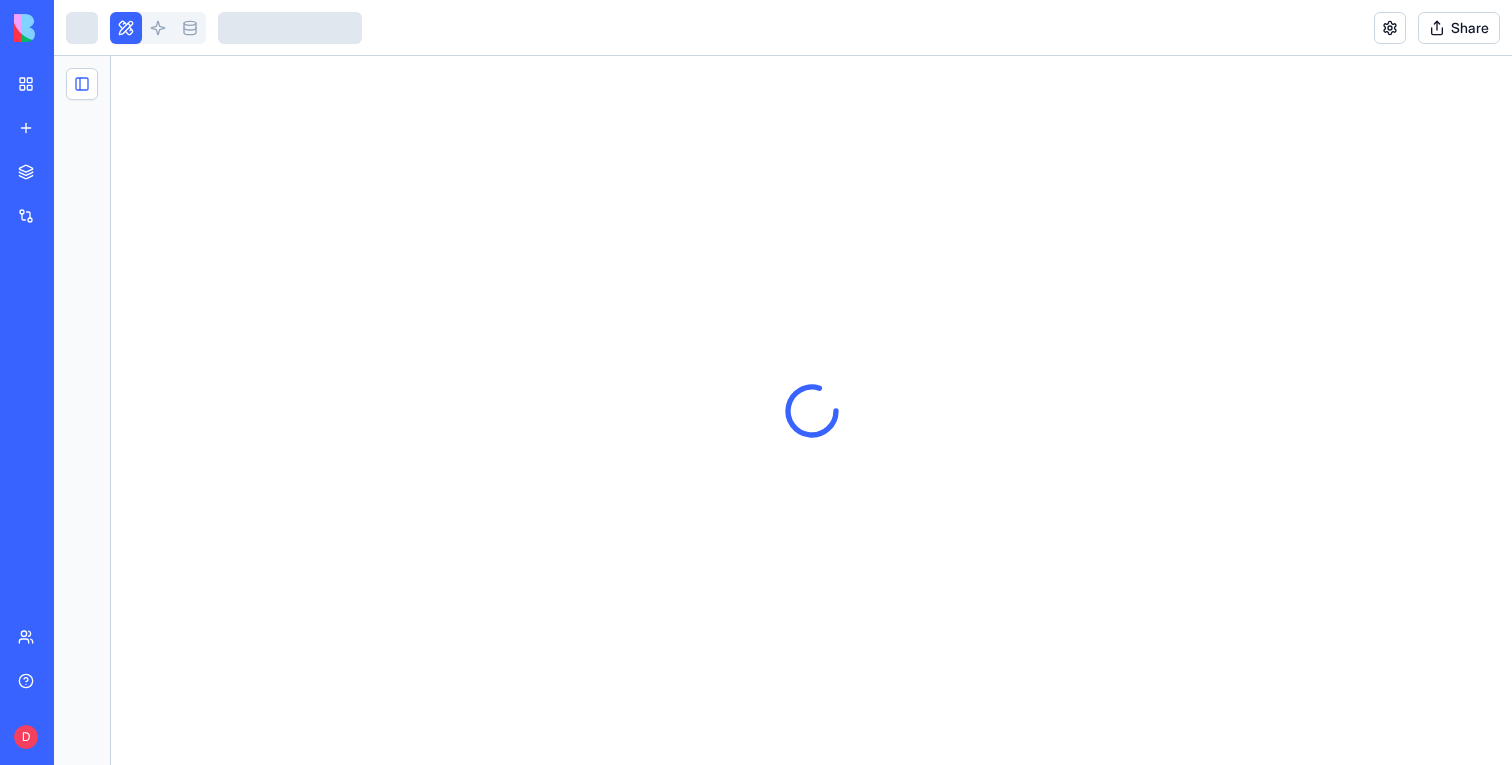 scroll, scrollTop: 0, scrollLeft: 0, axis: both 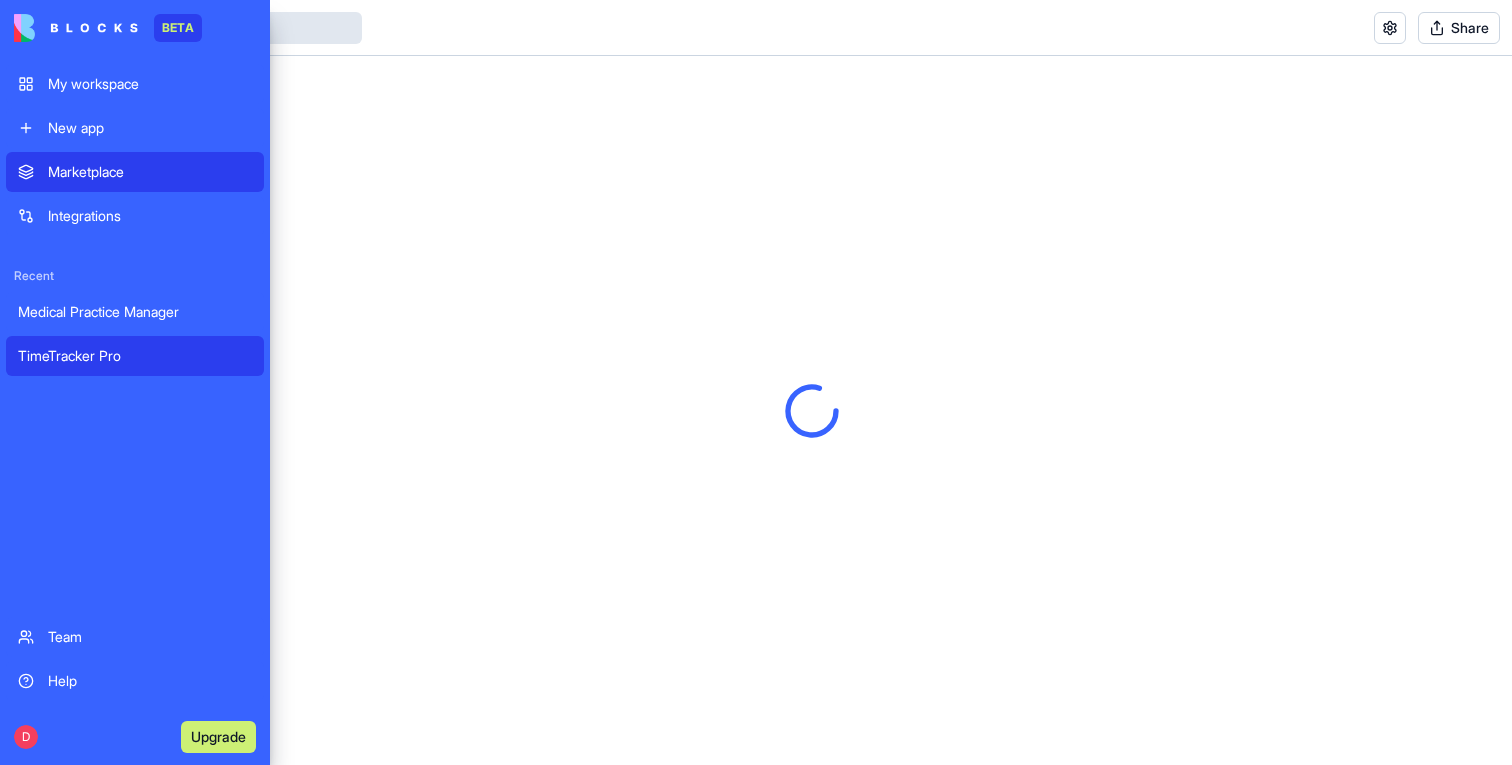 click on "Marketplace" at bounding box center [135, 172] 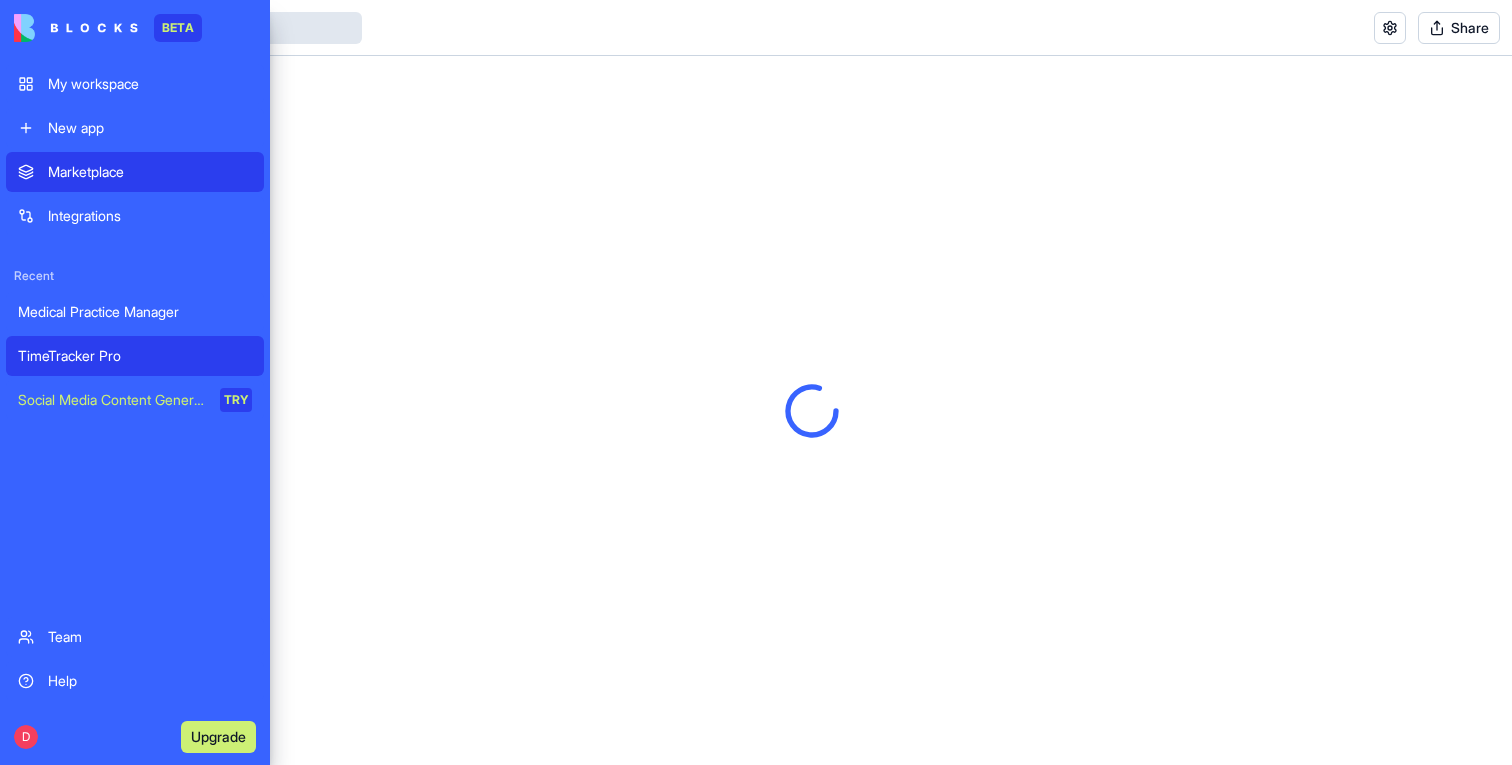 scroll, scrollTop: 0, scrollLeft: 0, axis: both 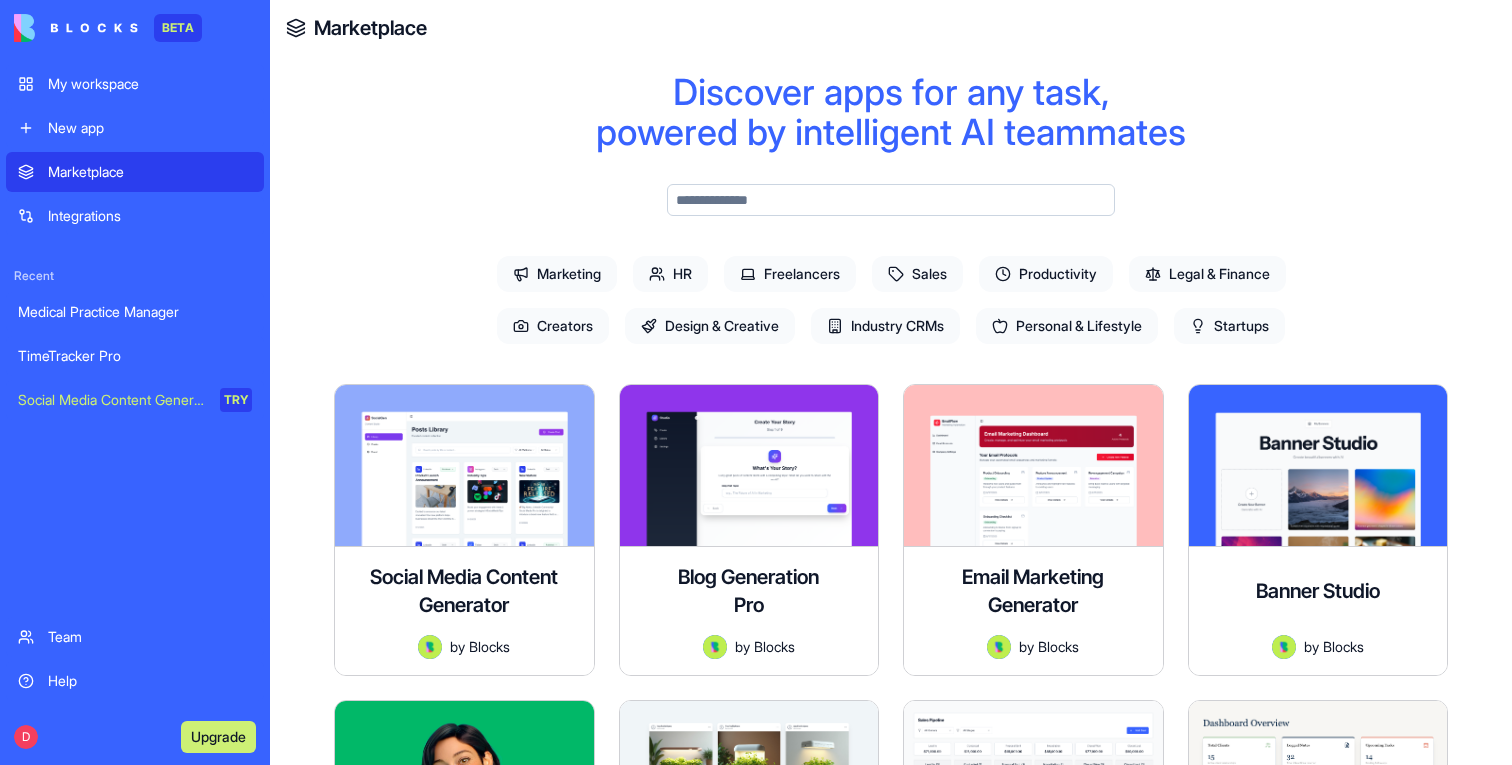 click on "Discover apps for any task,  powered by intelligent AI teammates Marketing HR Freelancers Sales Productivity Legal & Finance Creators Design & Creative Industry CRMs Personal & Lifestyle Startups Social Media Content Generator A sophisticated creative tool for crafting, managing, and organizing social media content across multiple platforms. Designed with Scandinavian minimalism and Apple-inspired elegance. by Blocks Explore Blog Generation Pro A premium content creation platform for startups with a sleek, Squarespace-inspired design featuring a collapsible sidebar and modern UI elements by Blocks Explore Email Marketing Generator Create compelling email marketing protocols and content with AI assistance. Design onboarding sequences, feature announcements, and re-engagement campaigns with professionally crafted emails. by Blocks Explore Banner Studio A sophisticated creative tool for generating beautiful custom banners with a clean, minimalist Scandinavian design aesthetic. by Blocks Explore by Blocks Explore" at bounding box center (891, 2974) 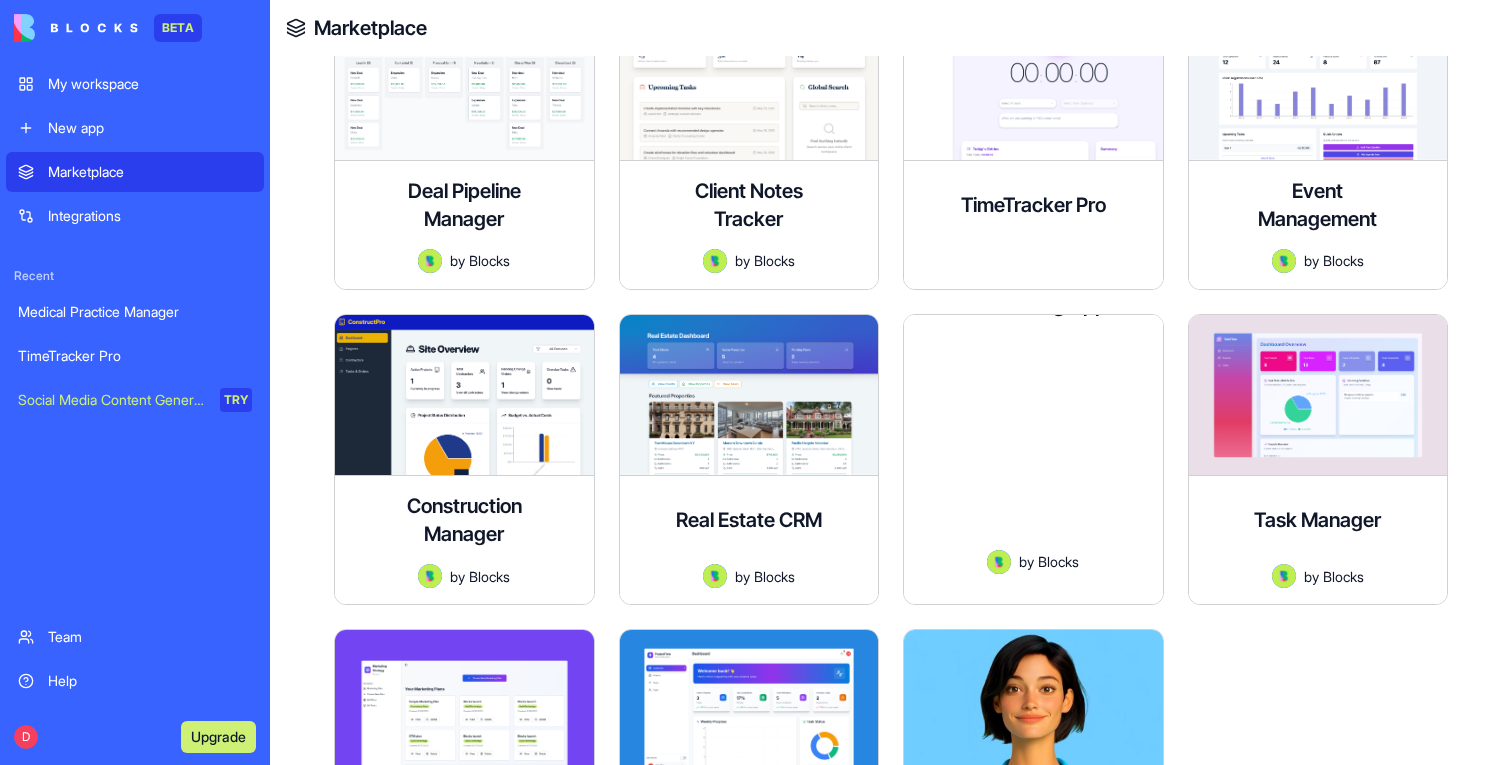 scroll, scrollTop: 387, scrollLeft: 0, axis: vertical 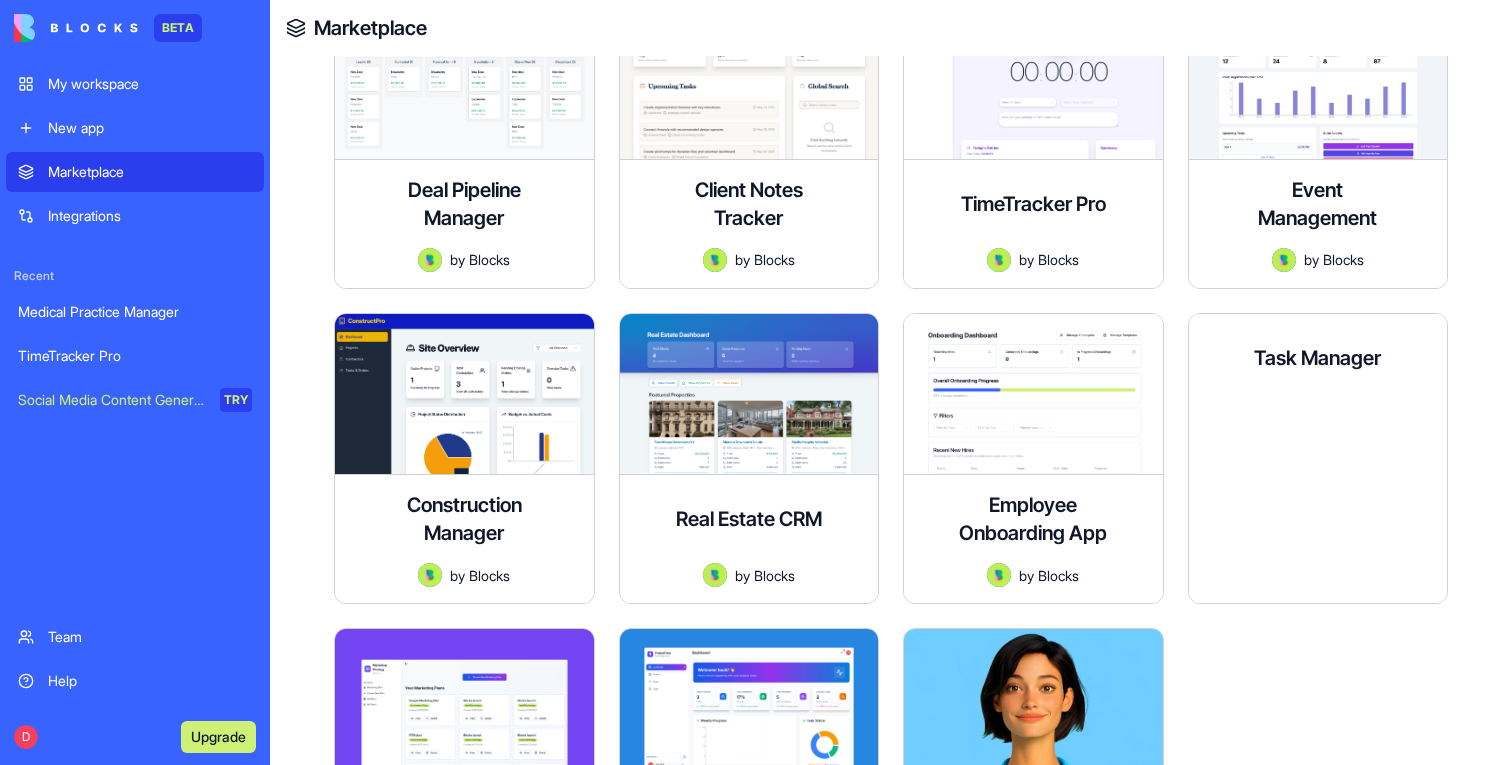 type on "****" 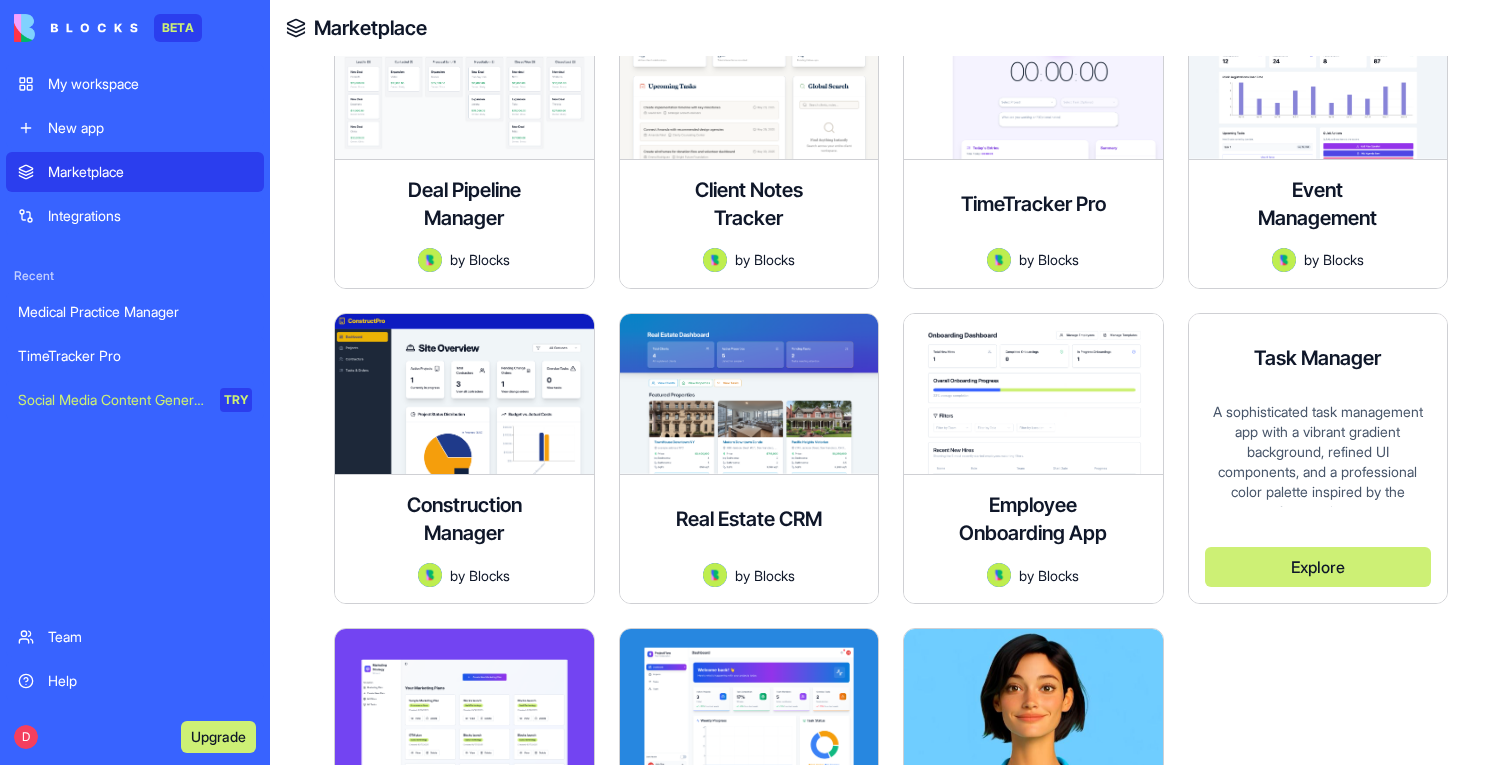 click on "Explore" at bounding box center (1318, 559) 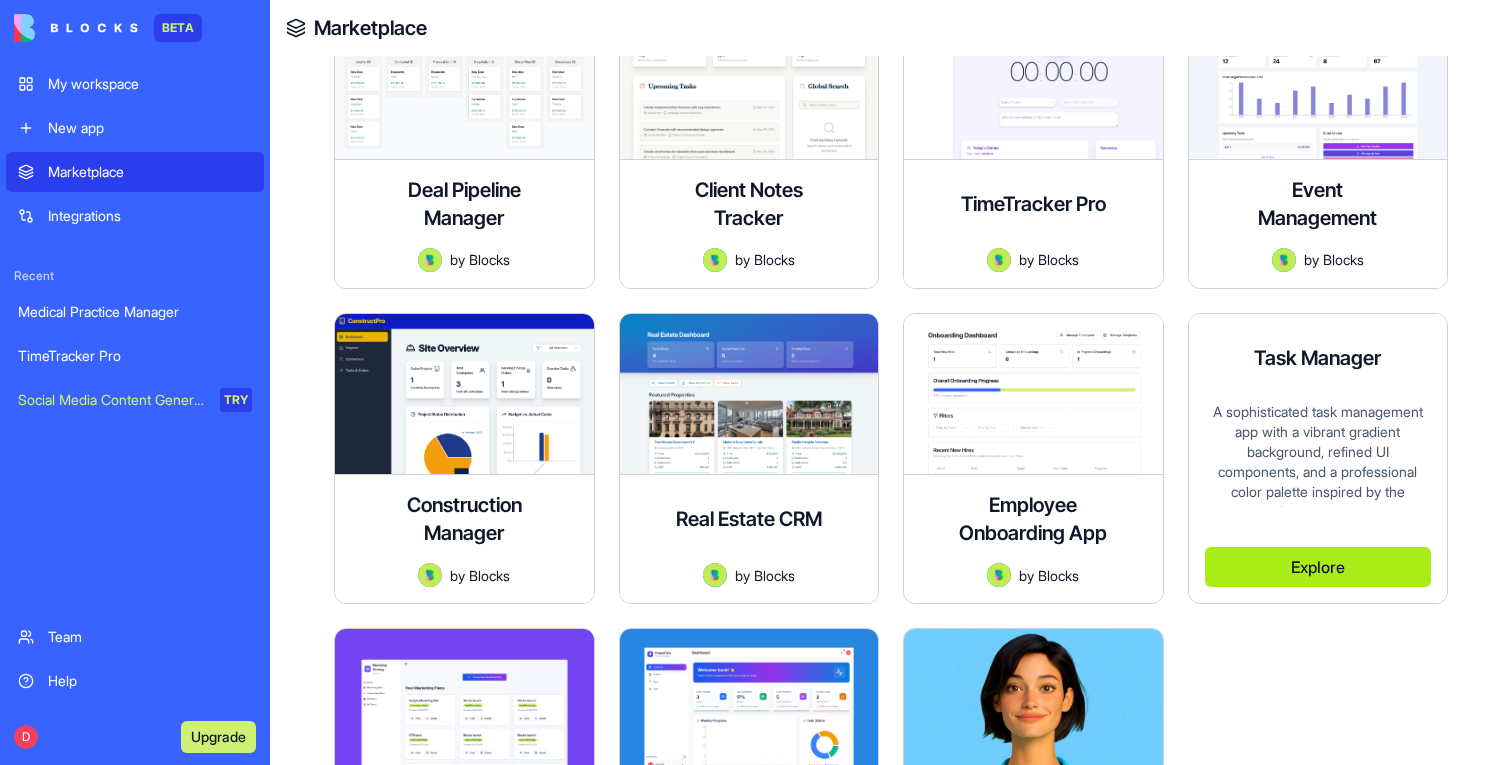 click on "Explore" at bounding box center (1318, 567) 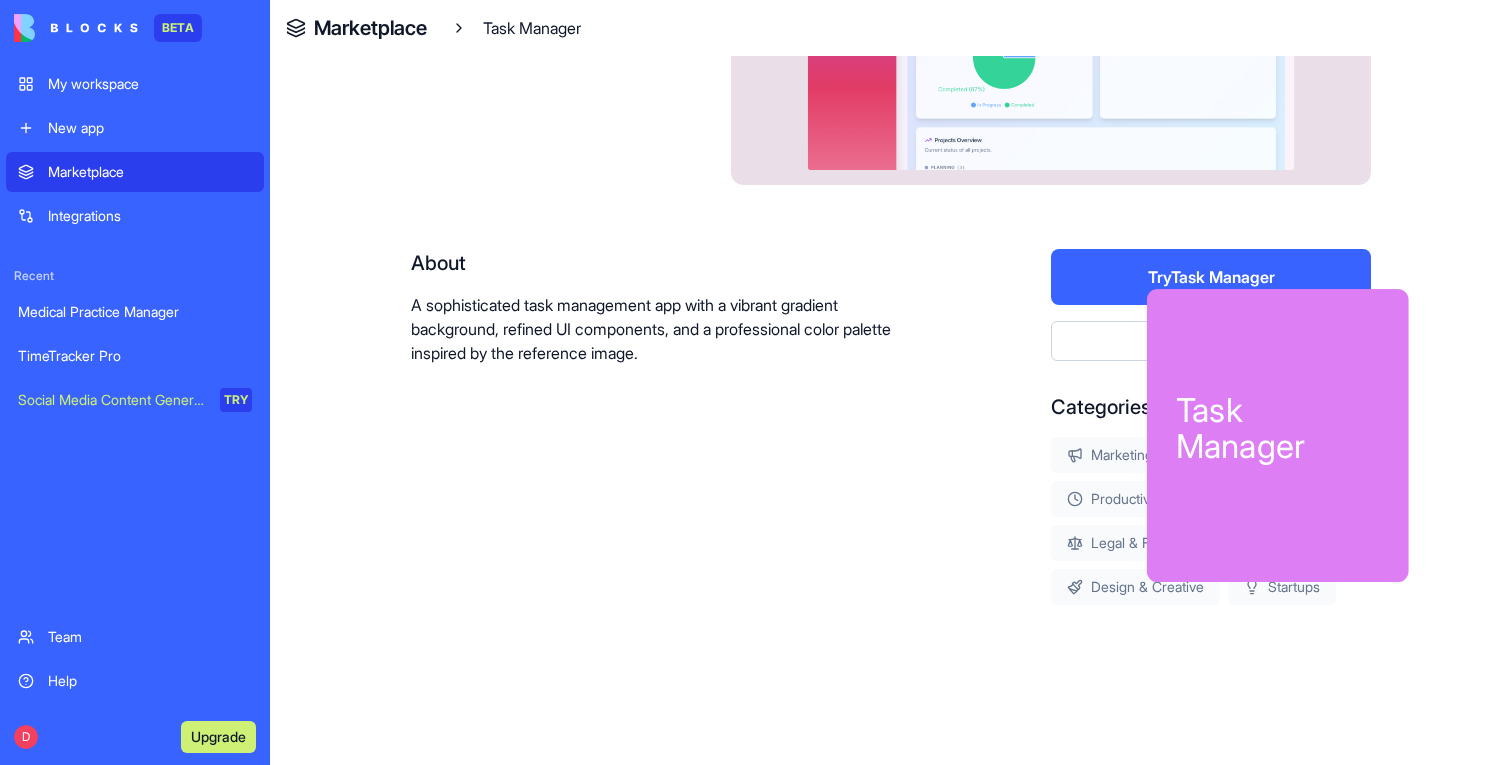 scroll, scrollTop: 223, scrollLeft: 0, axis: vertical 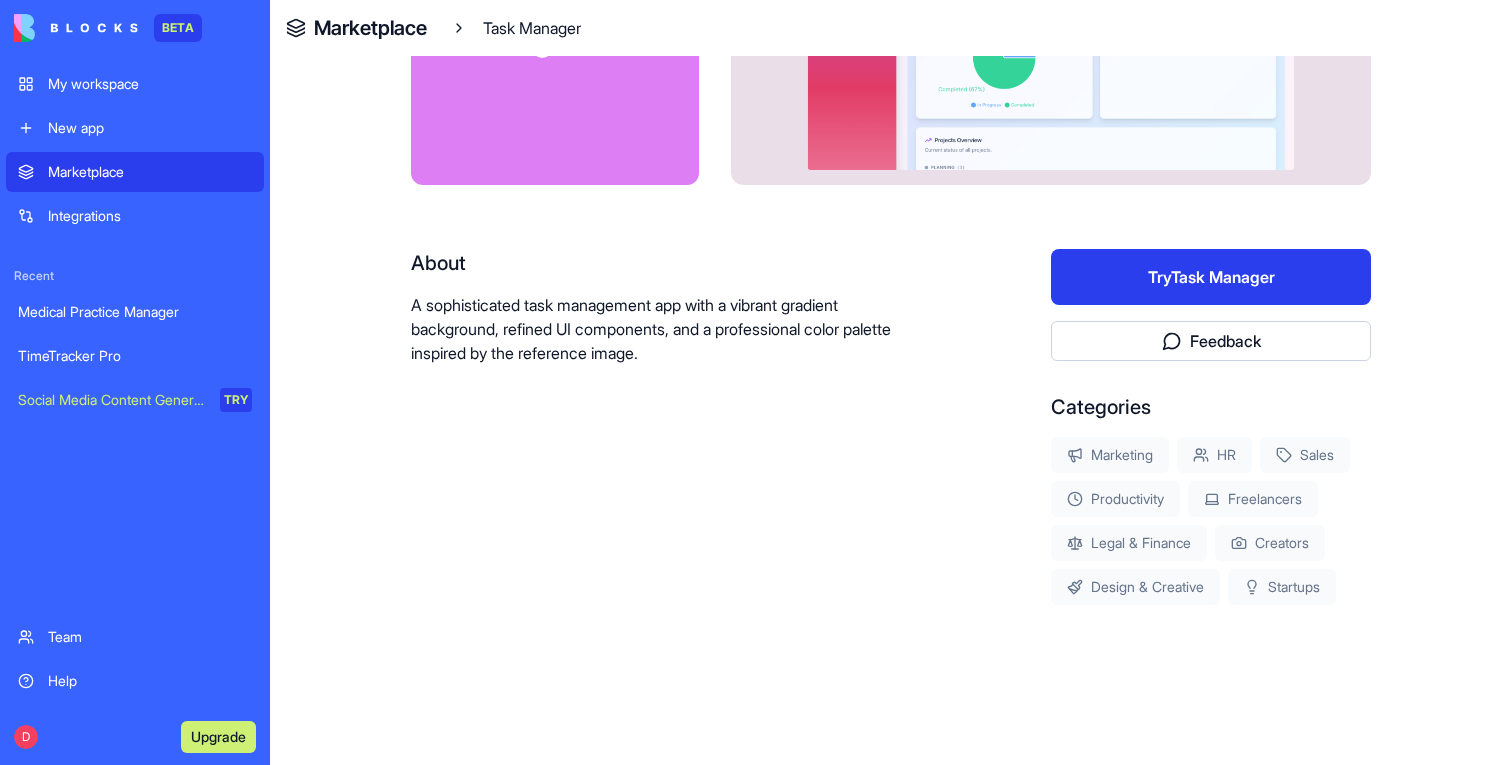 click on "Try  Task Manager" at bounding box center (1211, 277) 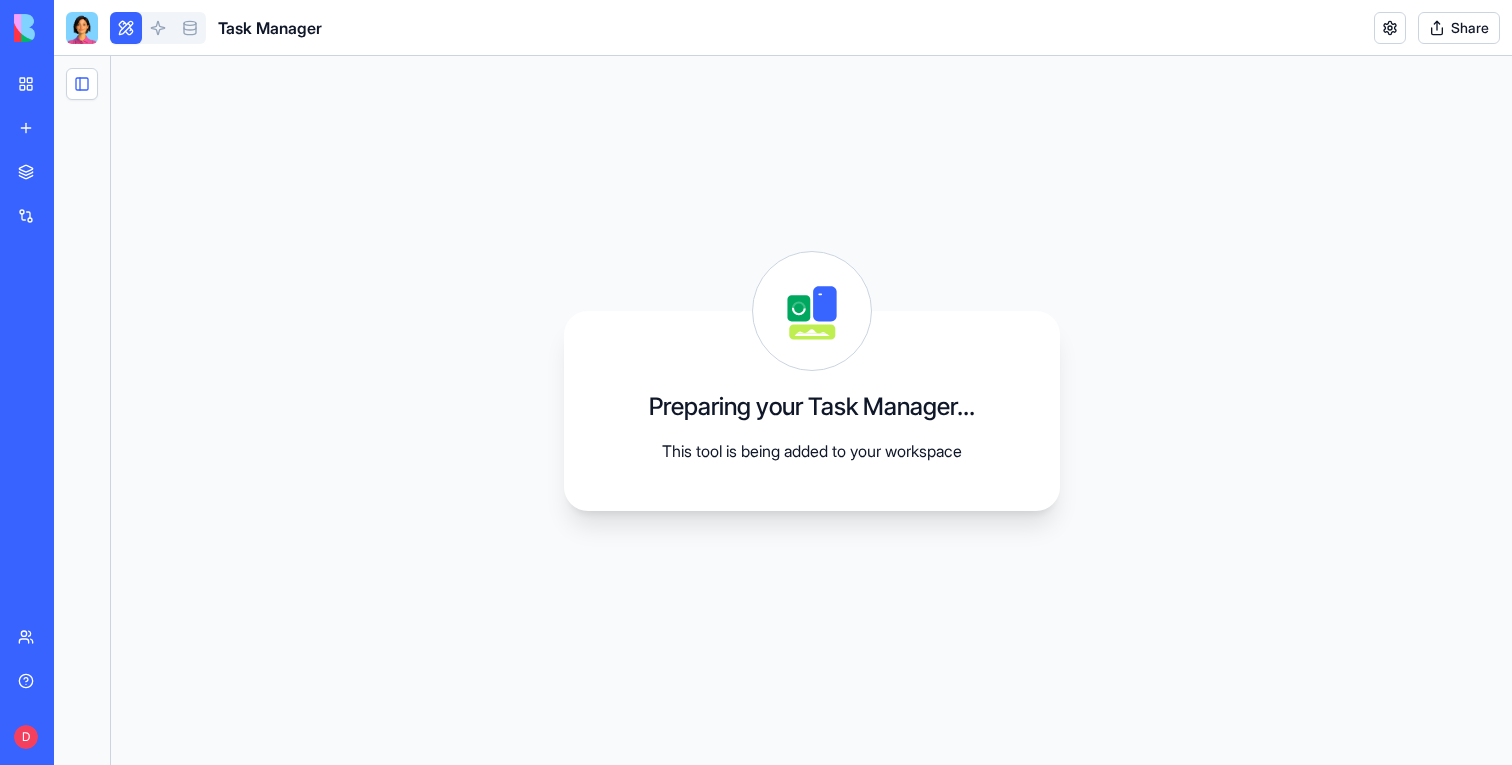 click on "Preparing your Task Manager... This tool is being added to your workspace" at bounding box center (811, 410) 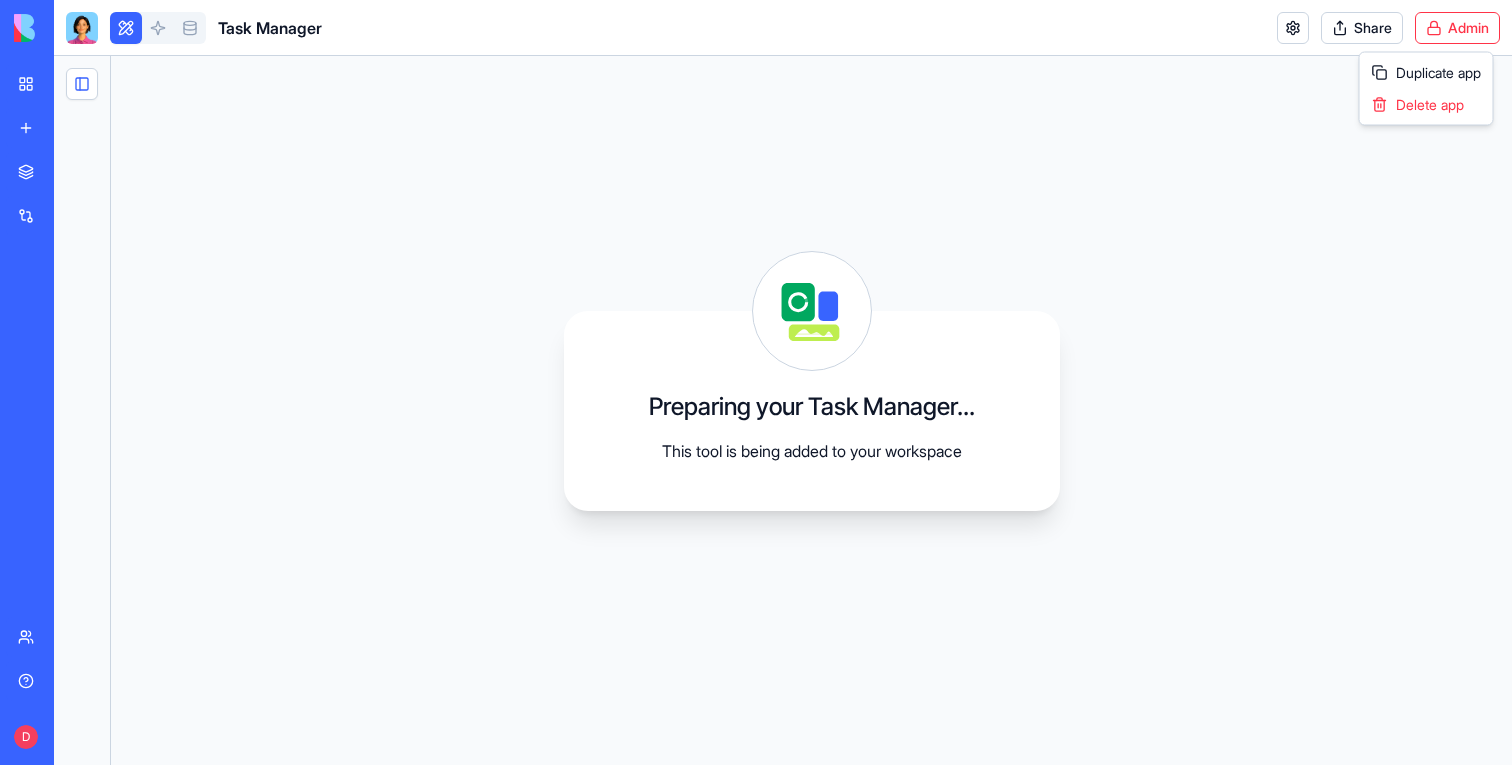 click on "BETA My workspace New app Marketplace Integrations Recent Medical Practice Manager TimeTracker Pro Task Manager Team Help D Upgrade Task Manager Share Admin Design menu Preparing your Task Manager... This tool is being added to your workspace
Duplicate app Delete app" at bounding box center (756, 382) 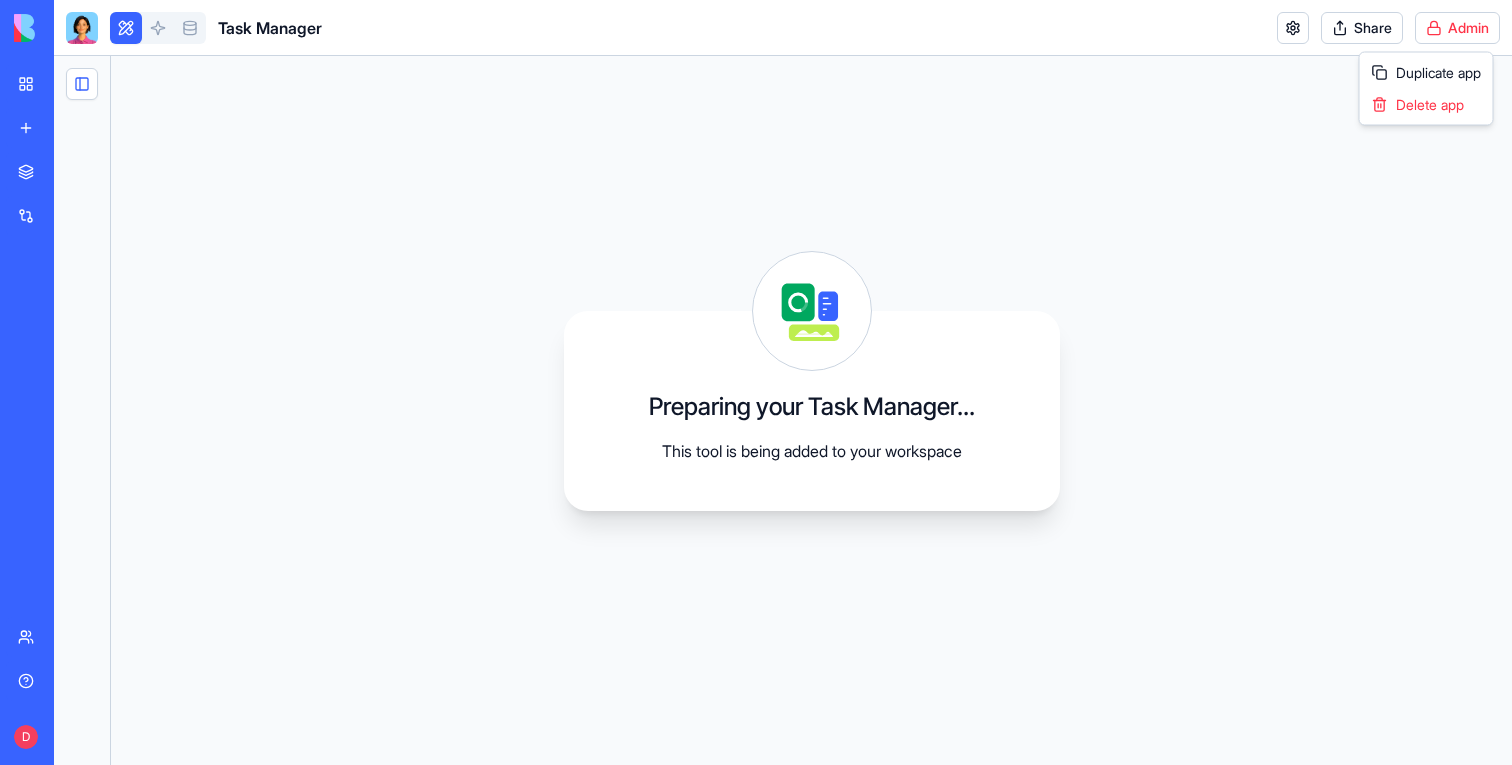 click on "BETA My workspace New app Marketplace Integrations Recent Medical Practice Manager TimeTracker Pro Task Manager Team Help D Upgrade Task Manager Share Admin Design menu Preparing your Task Manager... This tool is being added to your workspace
Duplicate app Delete app" at bounding box center (756, 382) 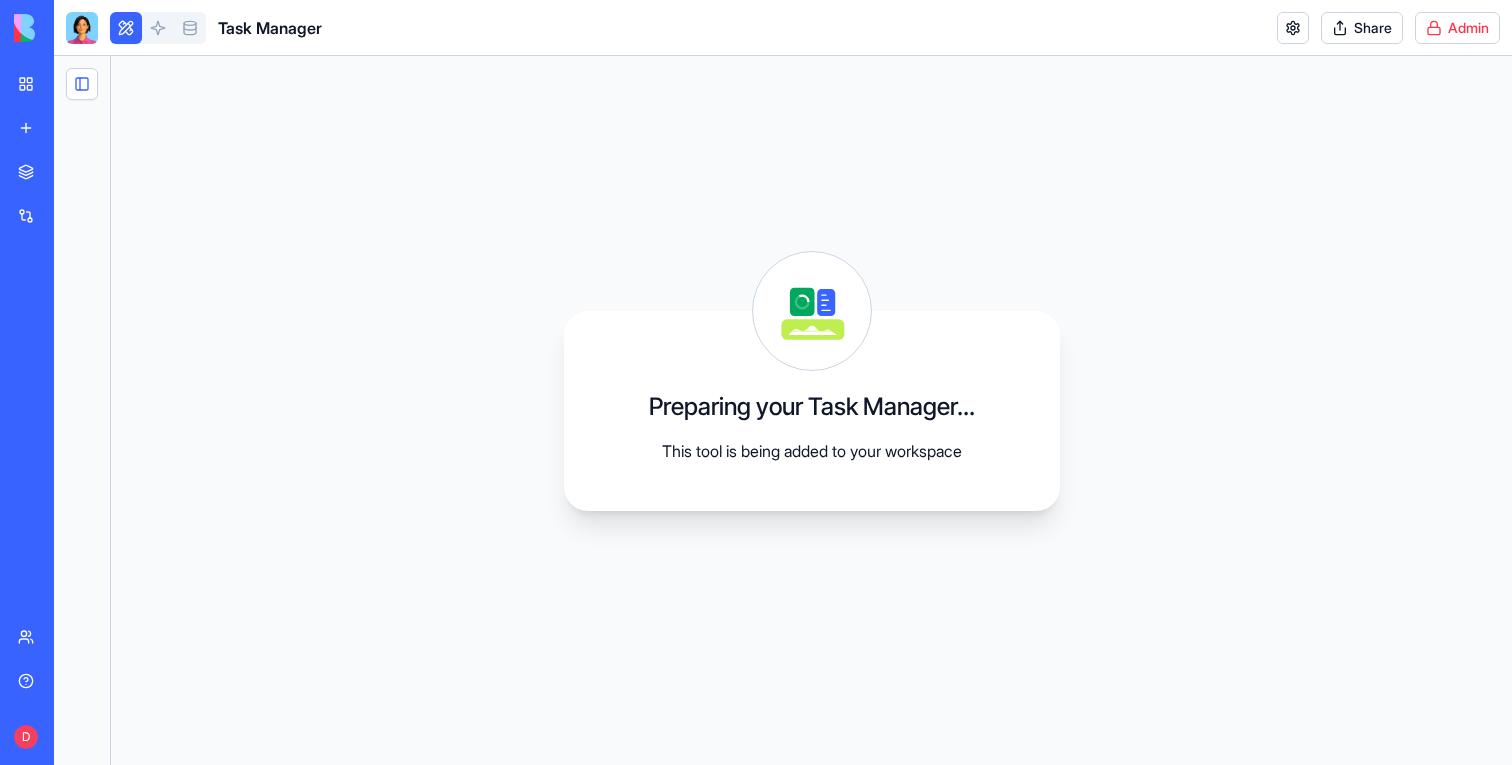 click on "Preparing your Task Manager... This tool is being added to your workspace" at bounding box center (811, 410) 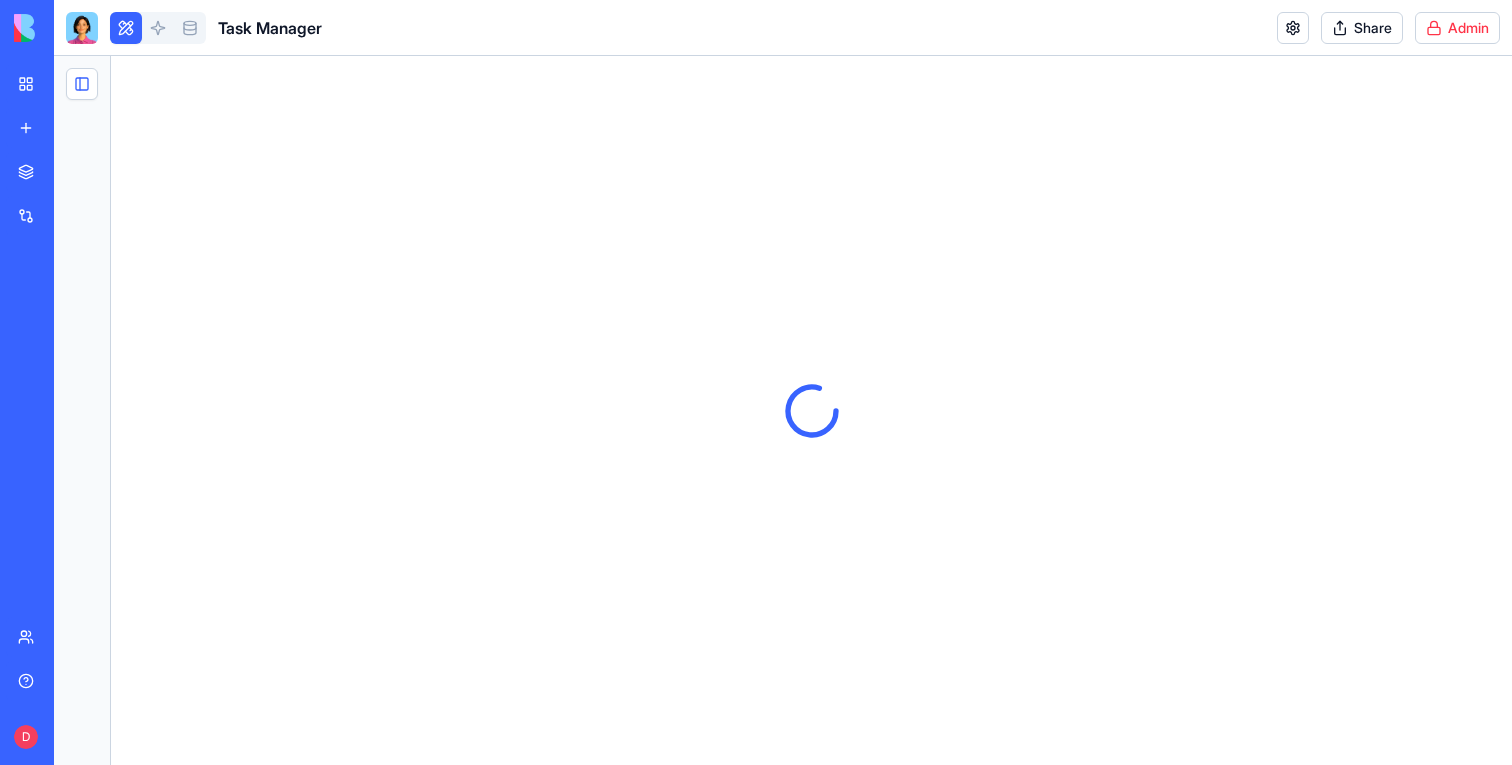 scroll, scrollTop: 0, scrollLeft: 0, axis: both 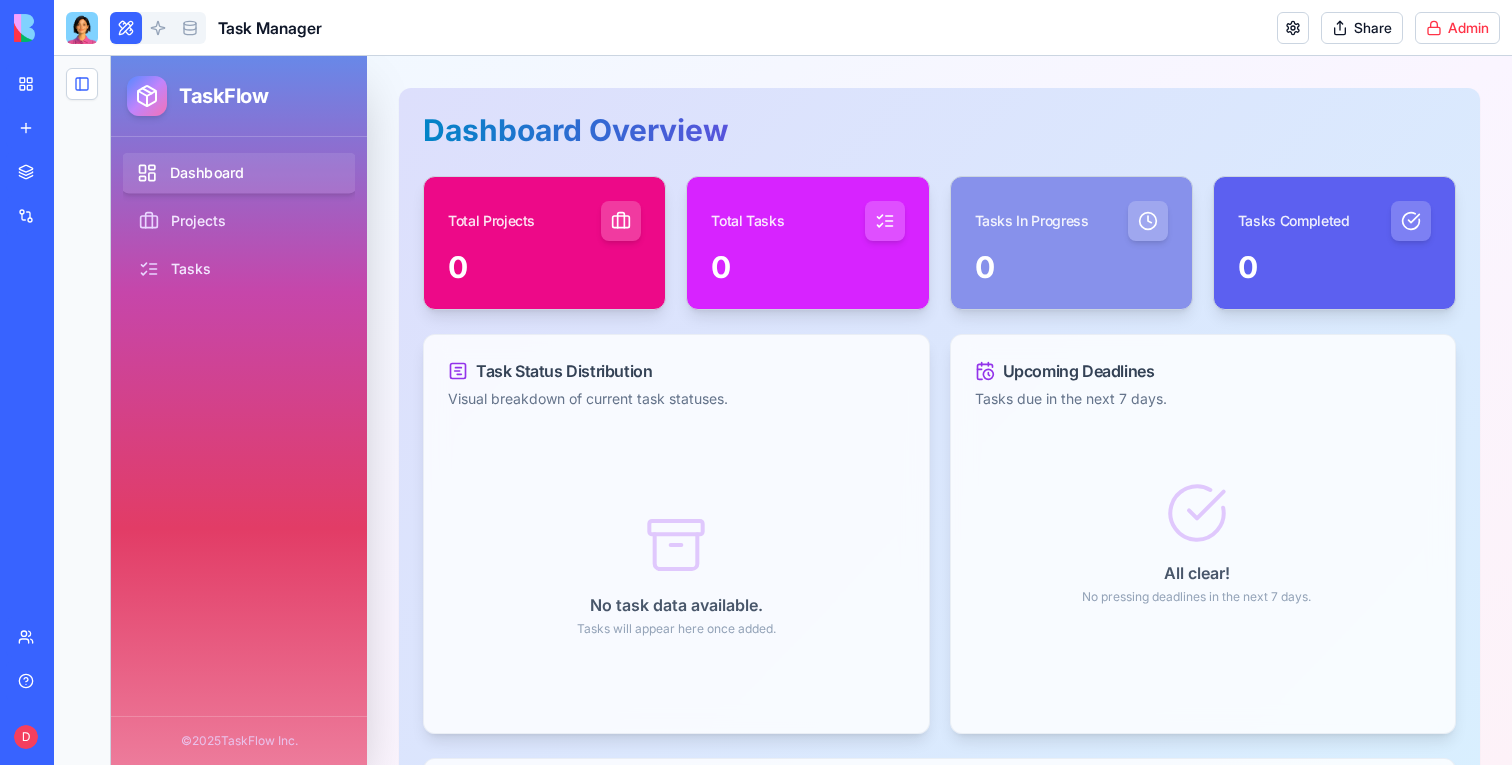 click on "Dashboard" at bounding box center [239, 173] 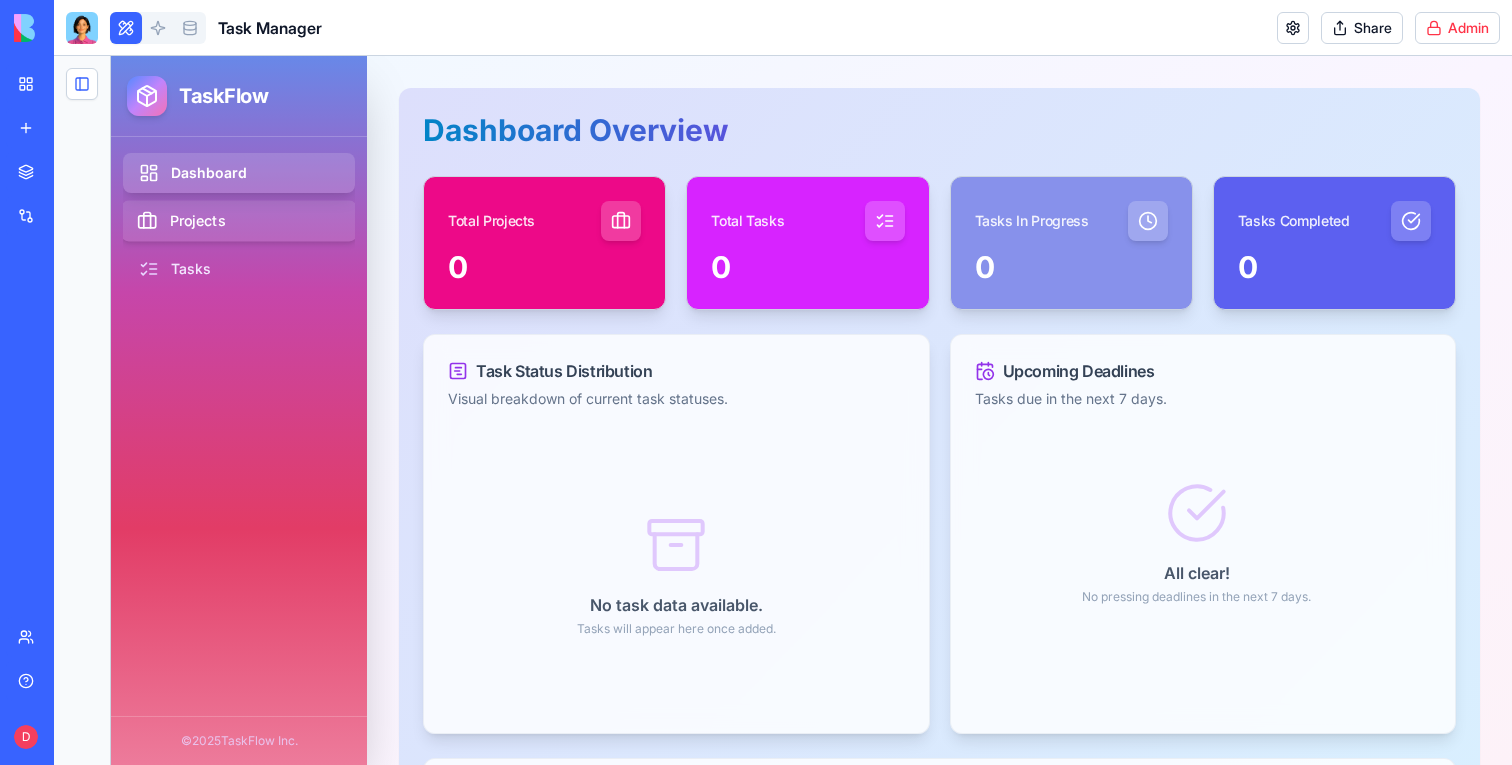 click on "Projects" at bounding box center (239, 221) 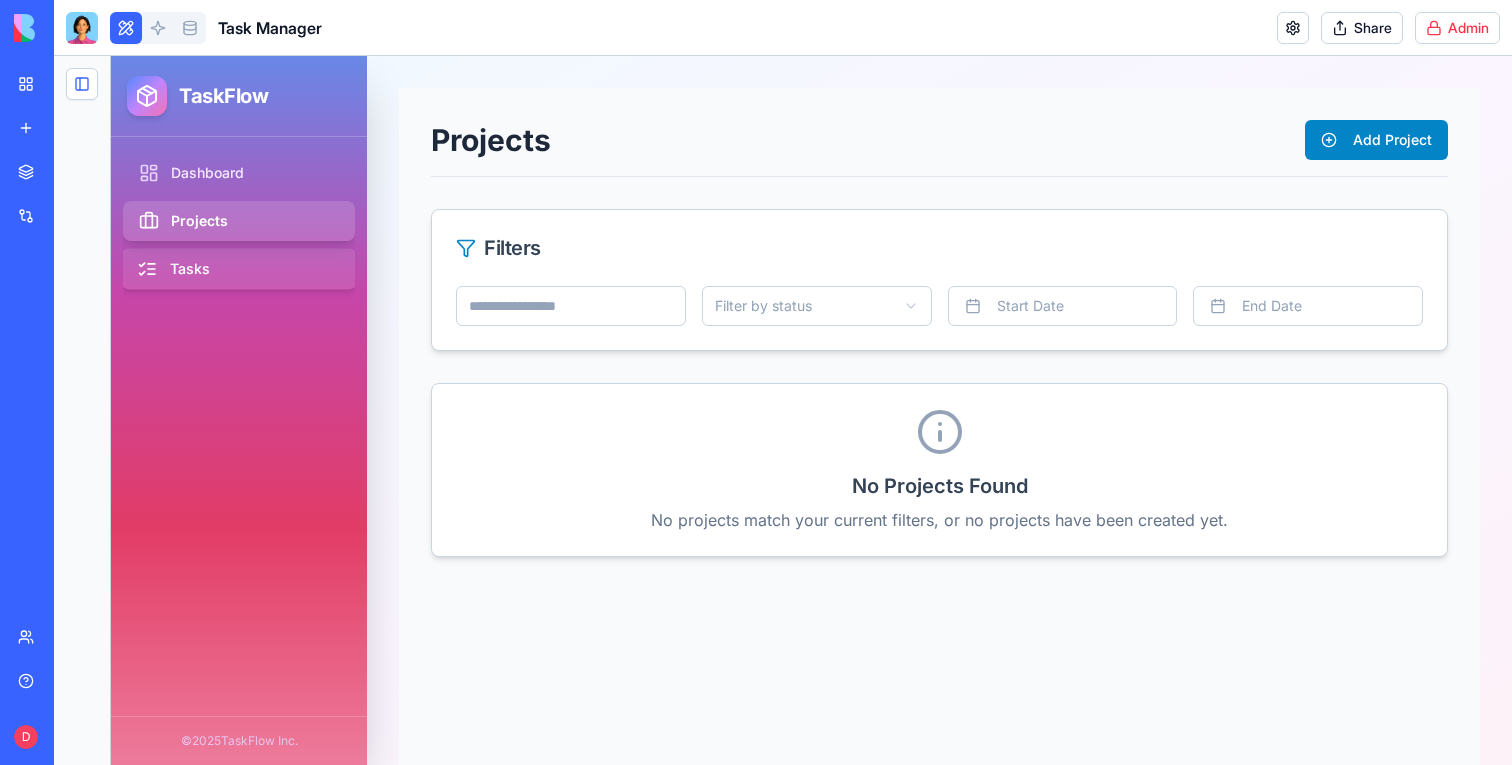click on "Tasks" at bounding box center [239, 269] 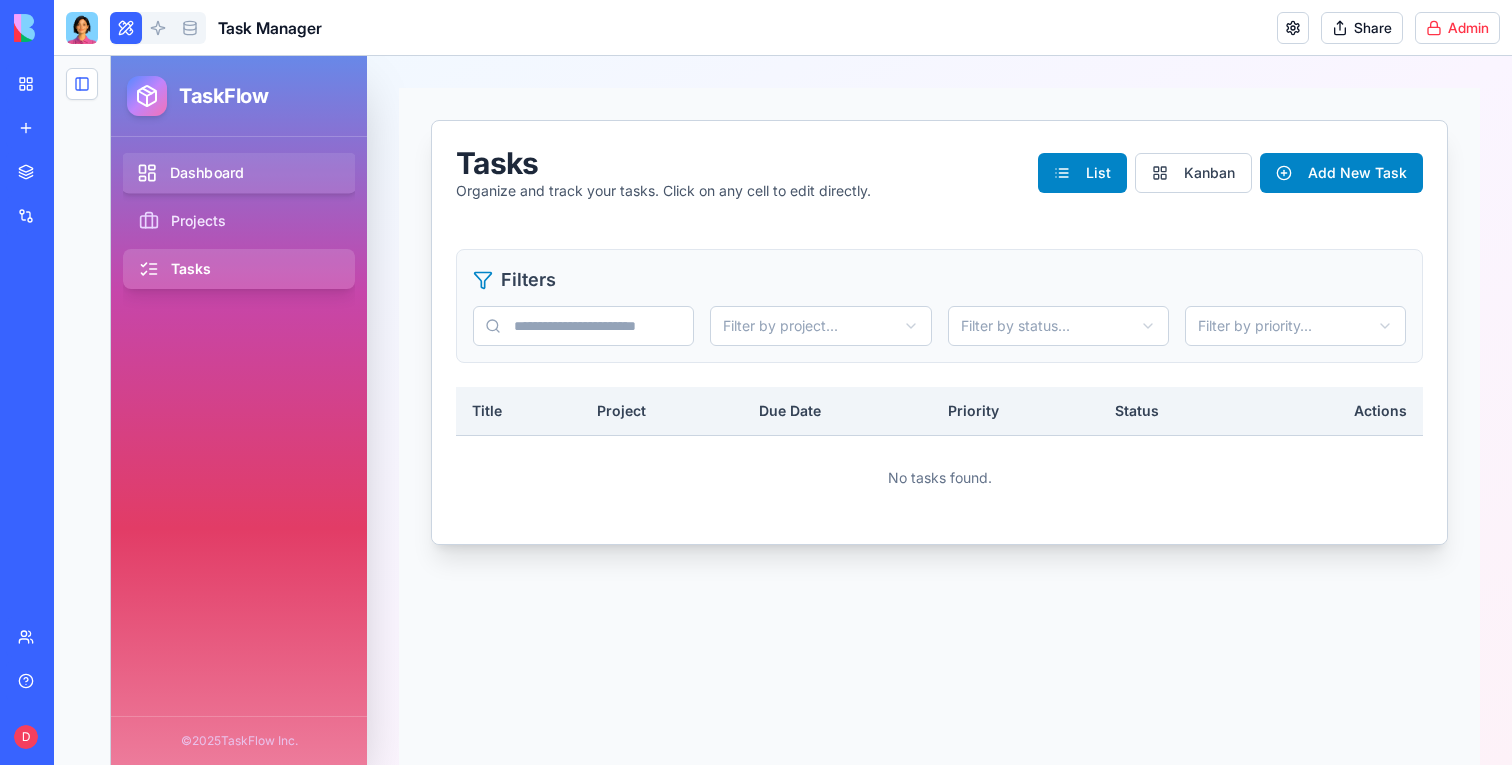 click on "Dashboard" at bounding box center (239, 173) 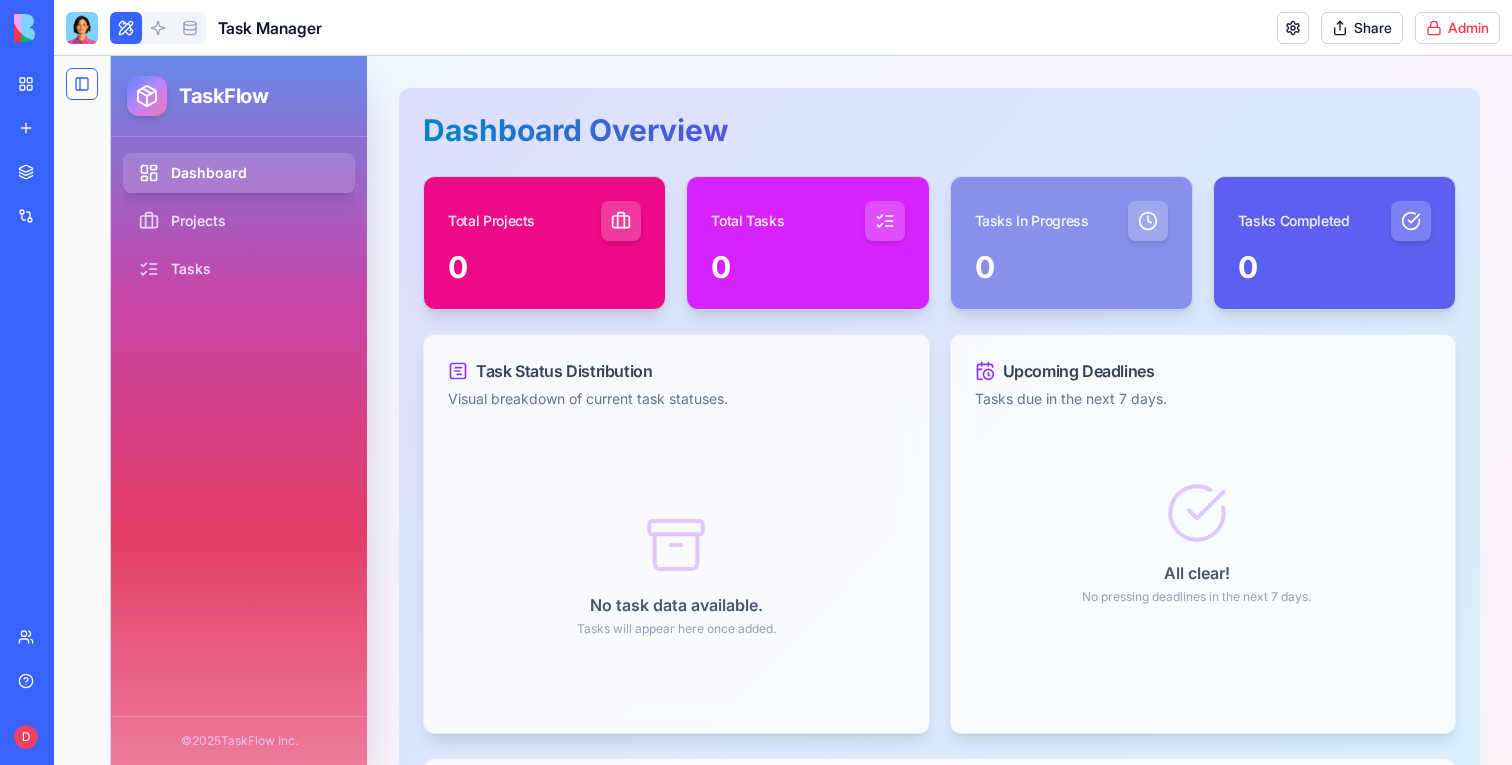 click at bounding box center [82, 84] 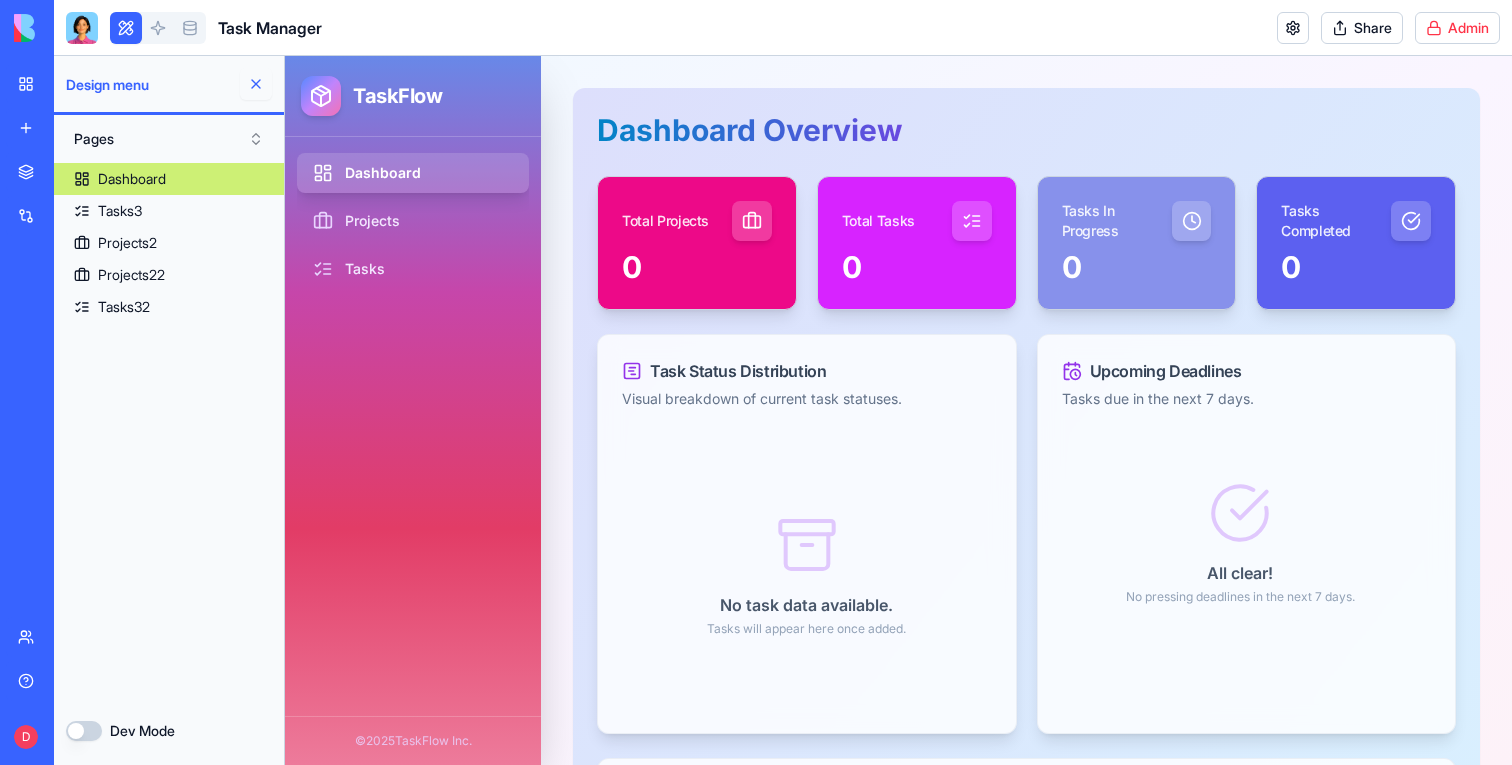 click at bounding box center [256, 84] 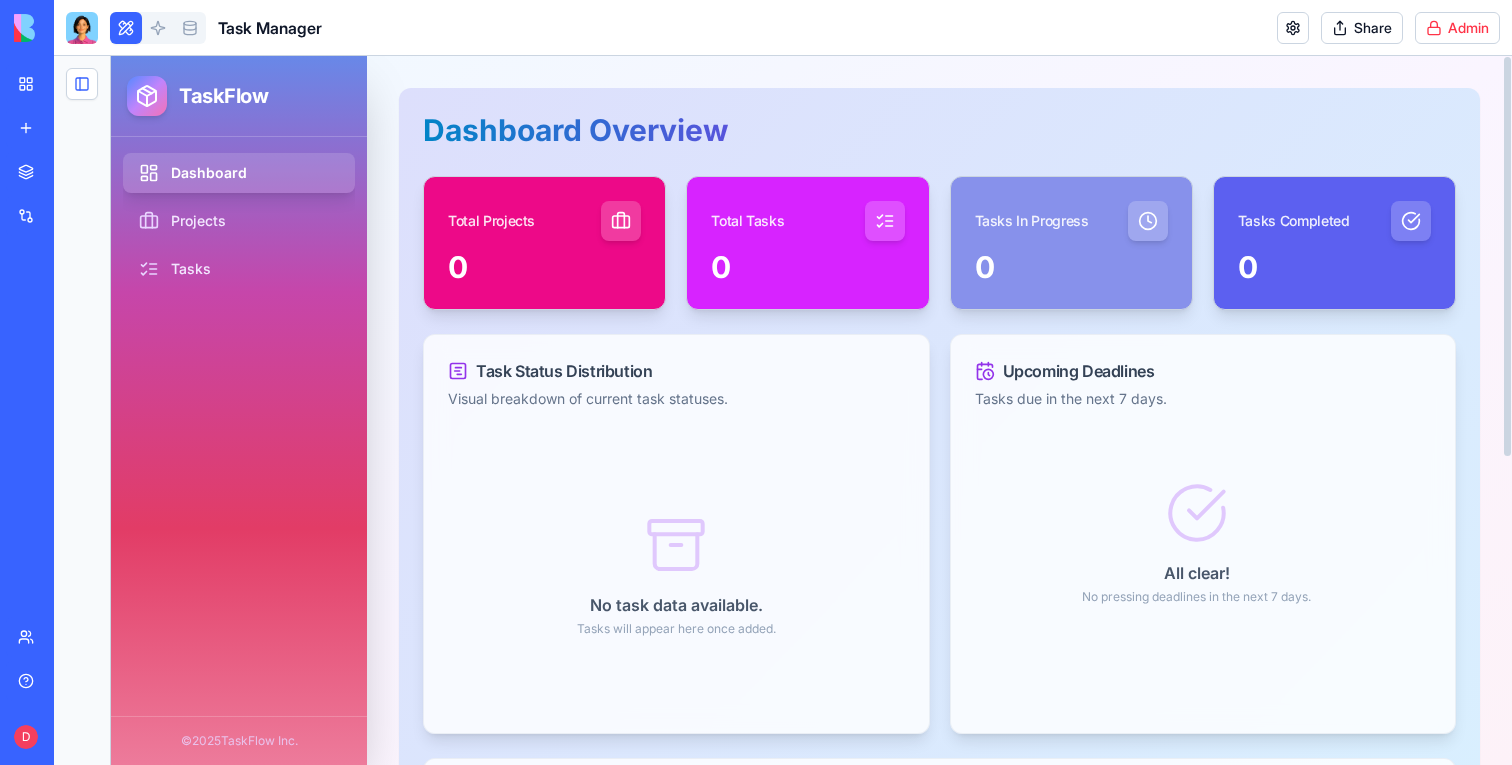 type 